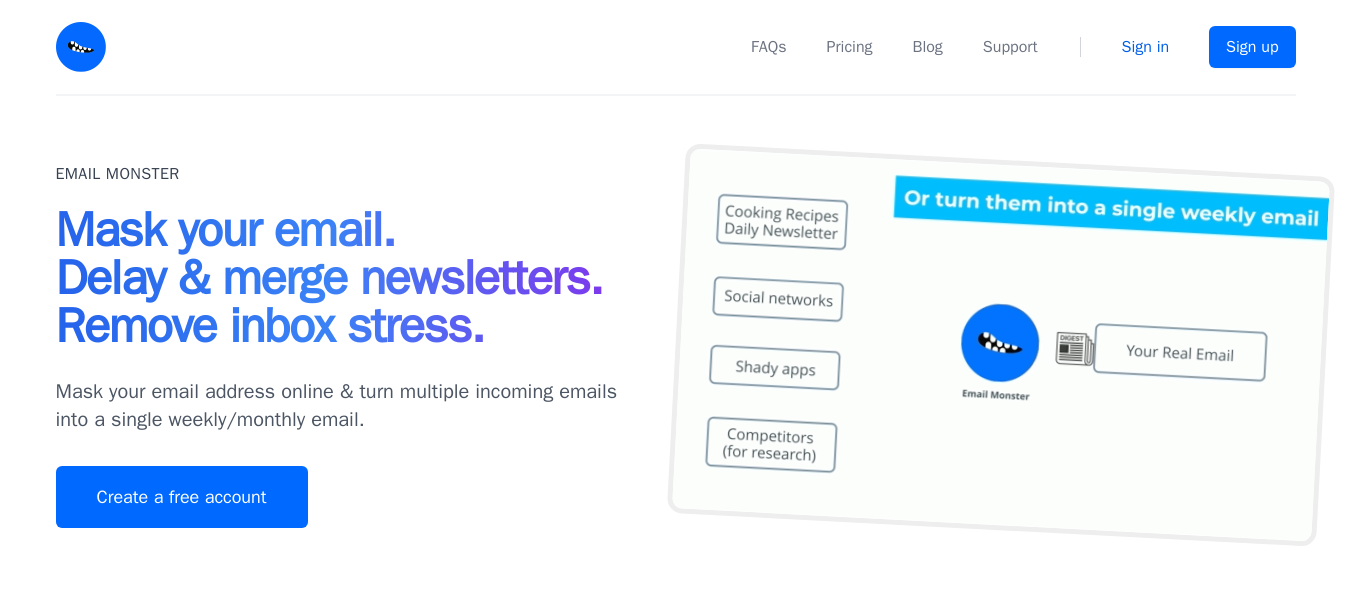 scroll, scrollTop: 0, scrollLeft: 0, axis: both 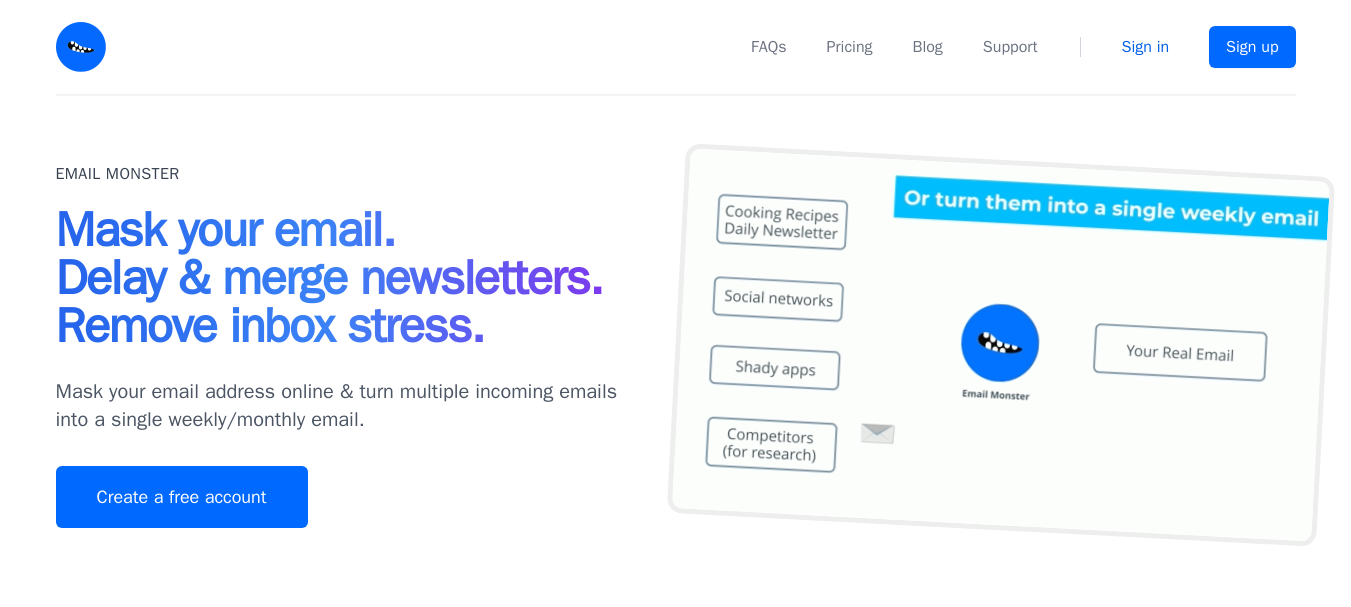 click on "Sign in" at bounding box center [1145, 47] 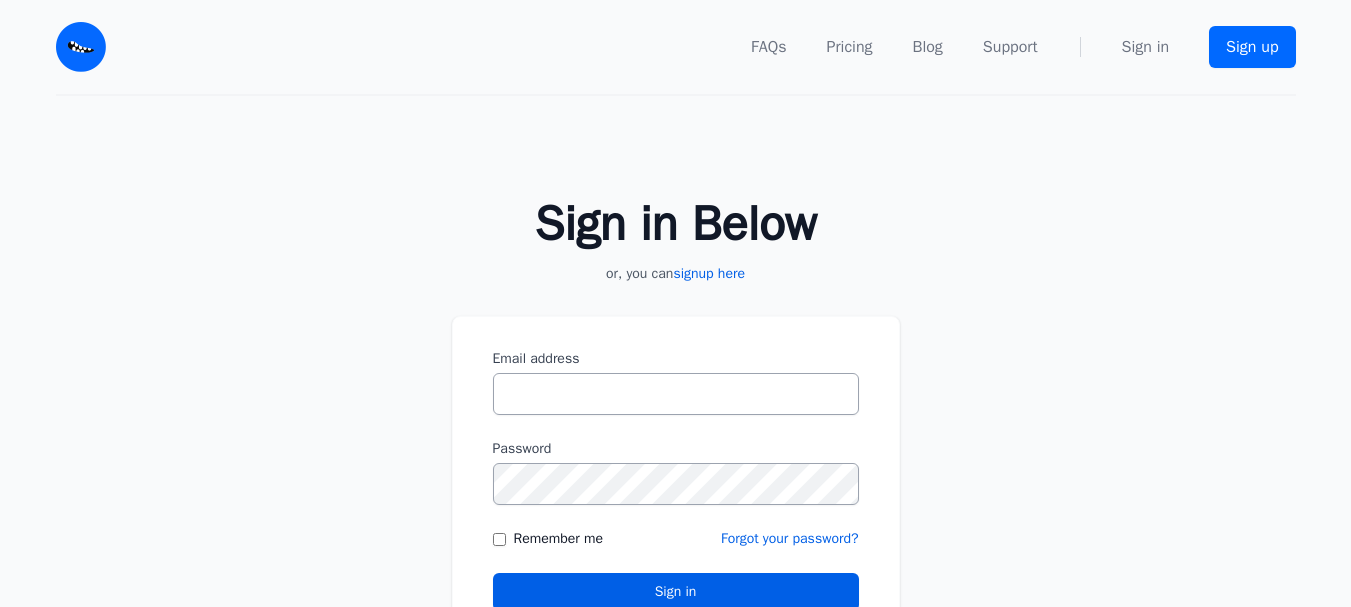 scroll, scrollTop: 0, scrollLeft: 0, axis: both 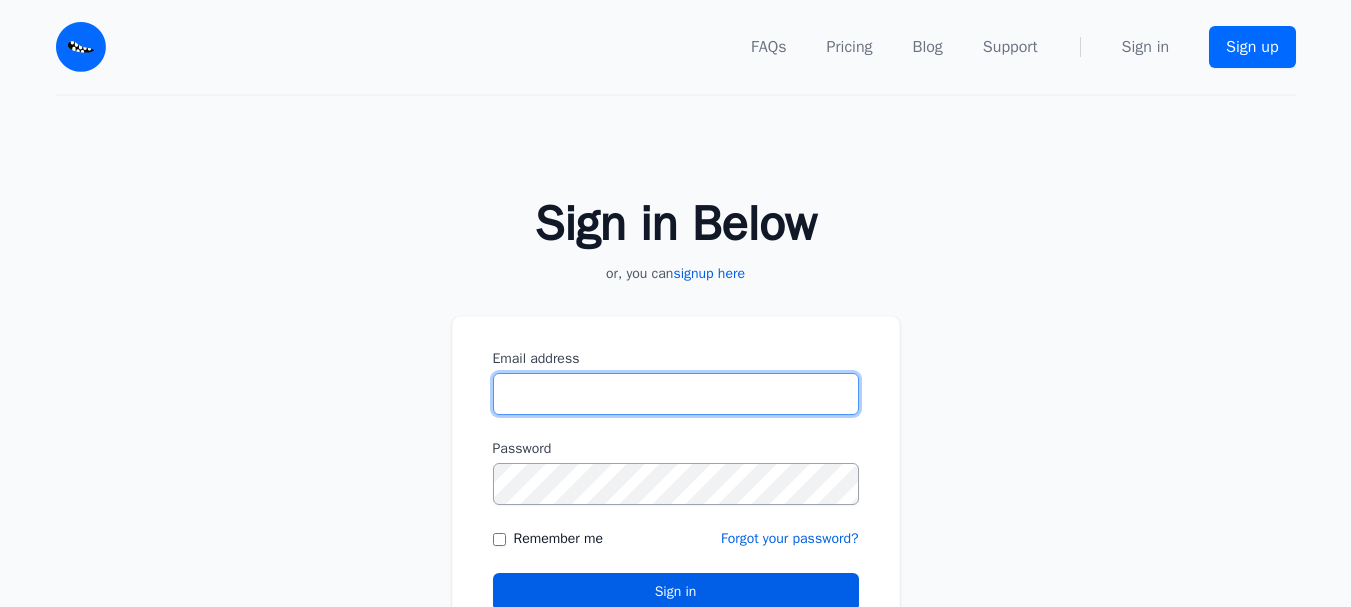 click on "Email address" at bounding box center (676, 394) 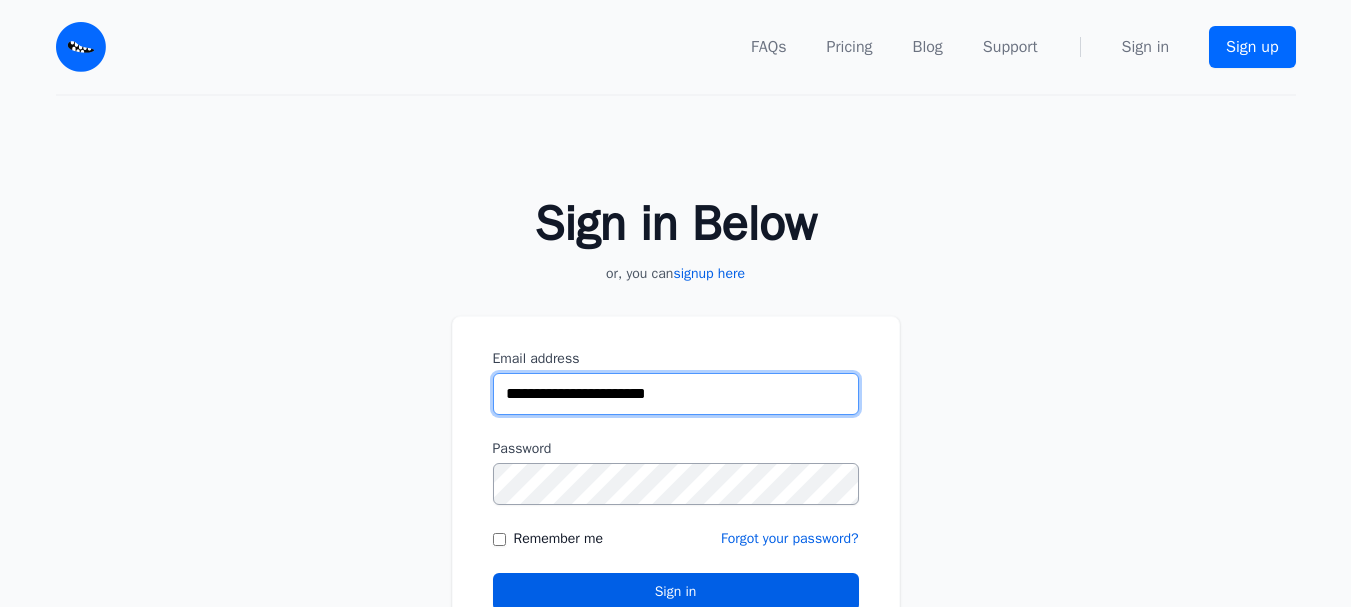 type on "**********" 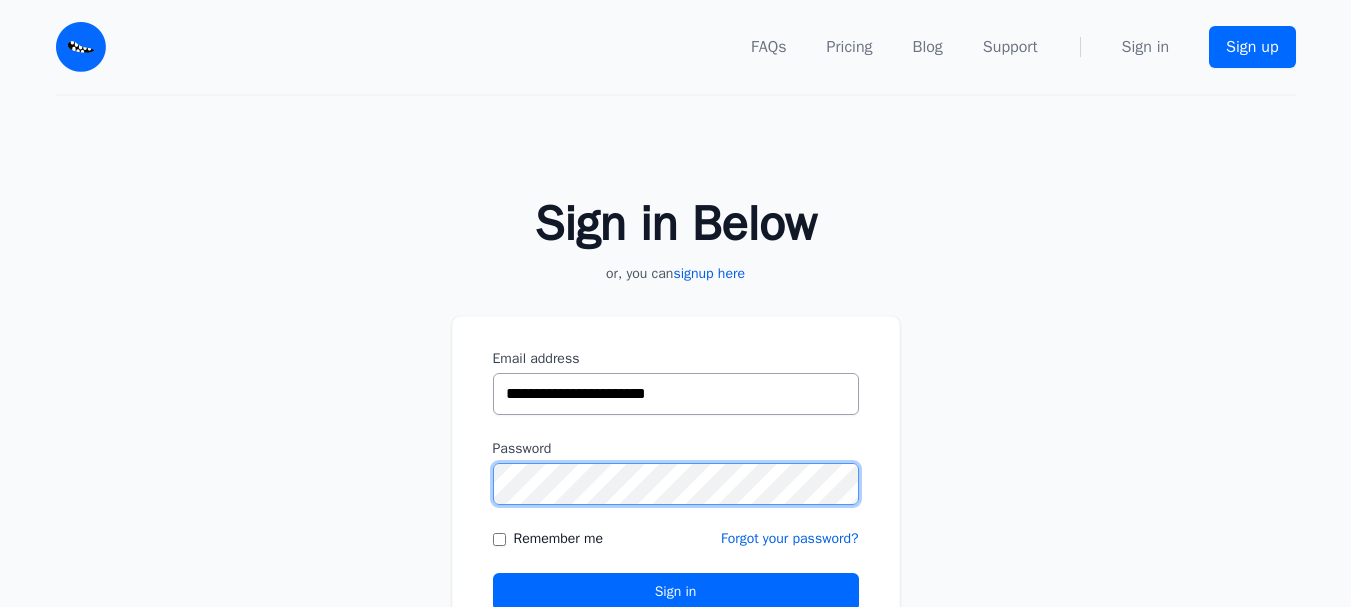 scroll, scrollTop: 100, scrollLeft: 0, axis: vertical 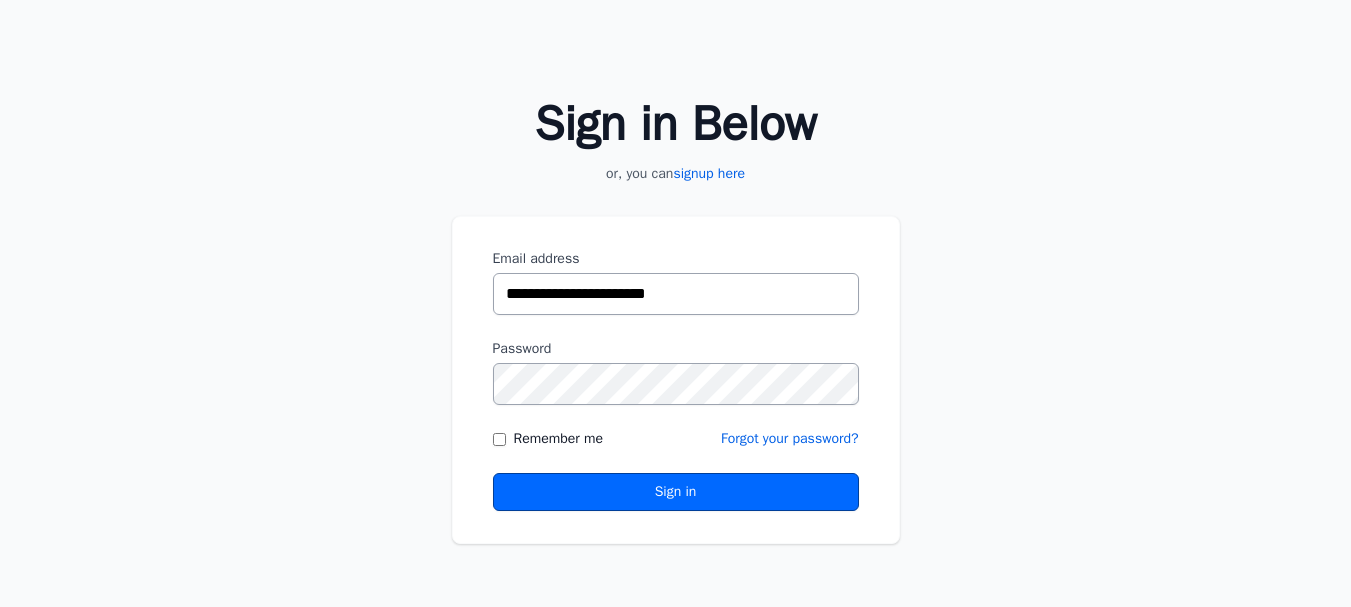 click on "Sign in" at bounding box center (676, 492) 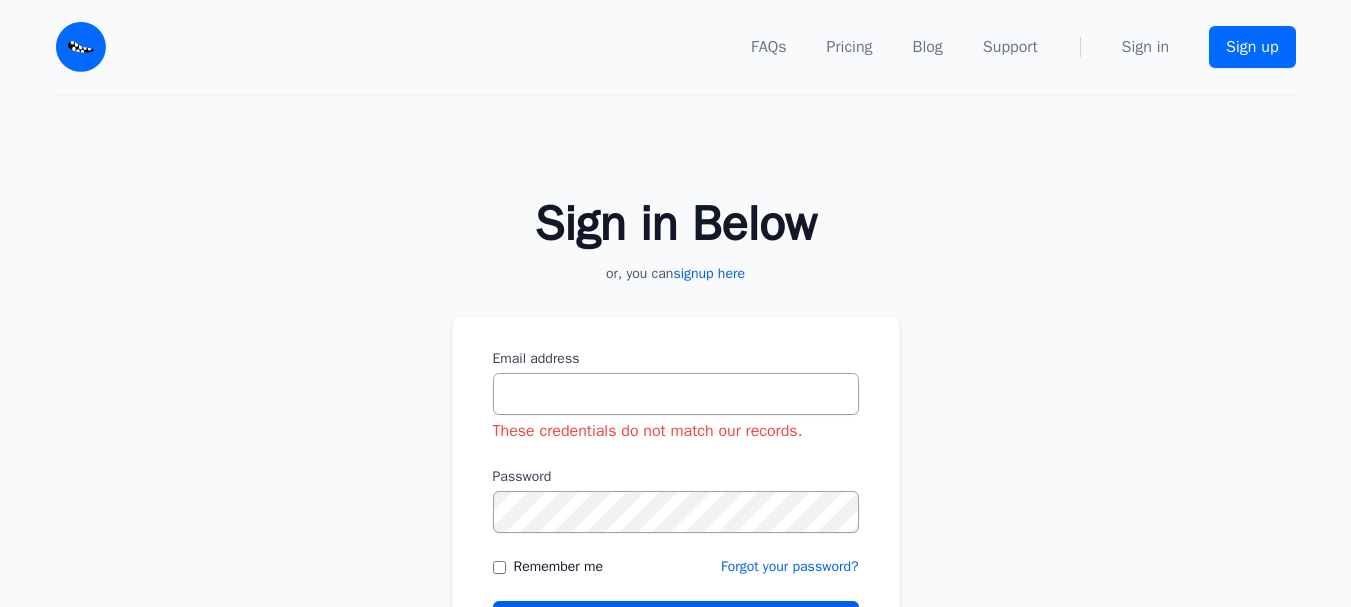 scroll, scrollTop: 0, scrollLeft: 0, axis: both 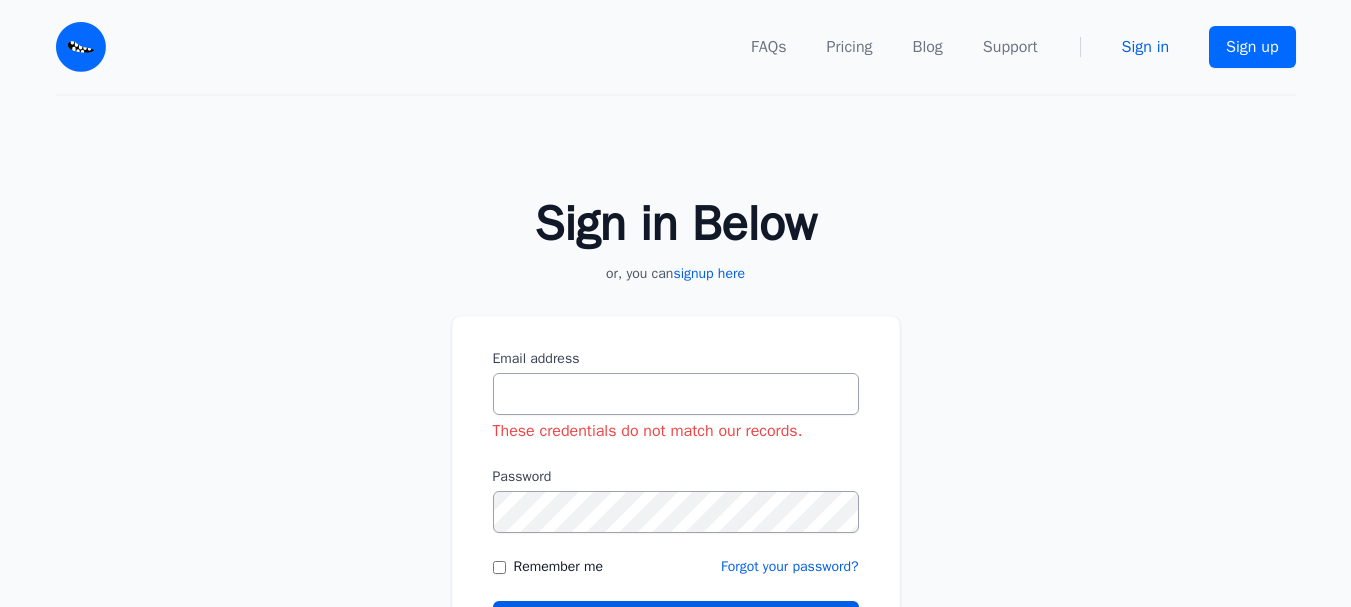 click on "Sign in" at bounding box center [1145, 47] 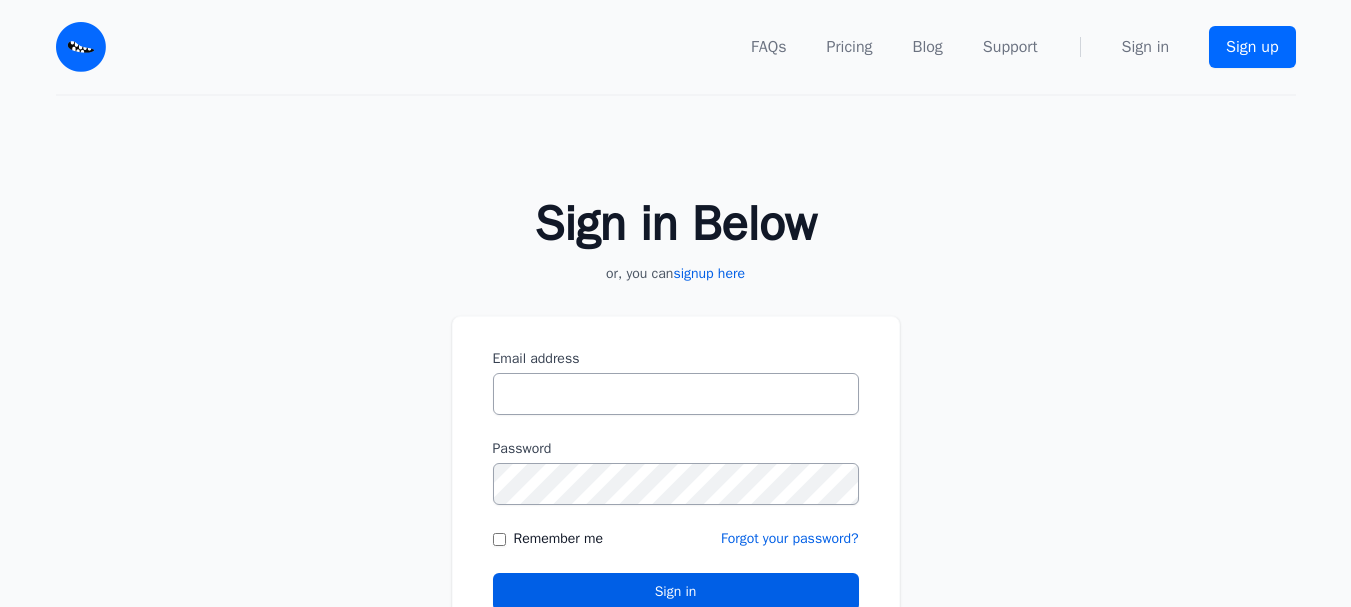 scroll, scrollTop: 0, scrollLeft: 0, axis: both 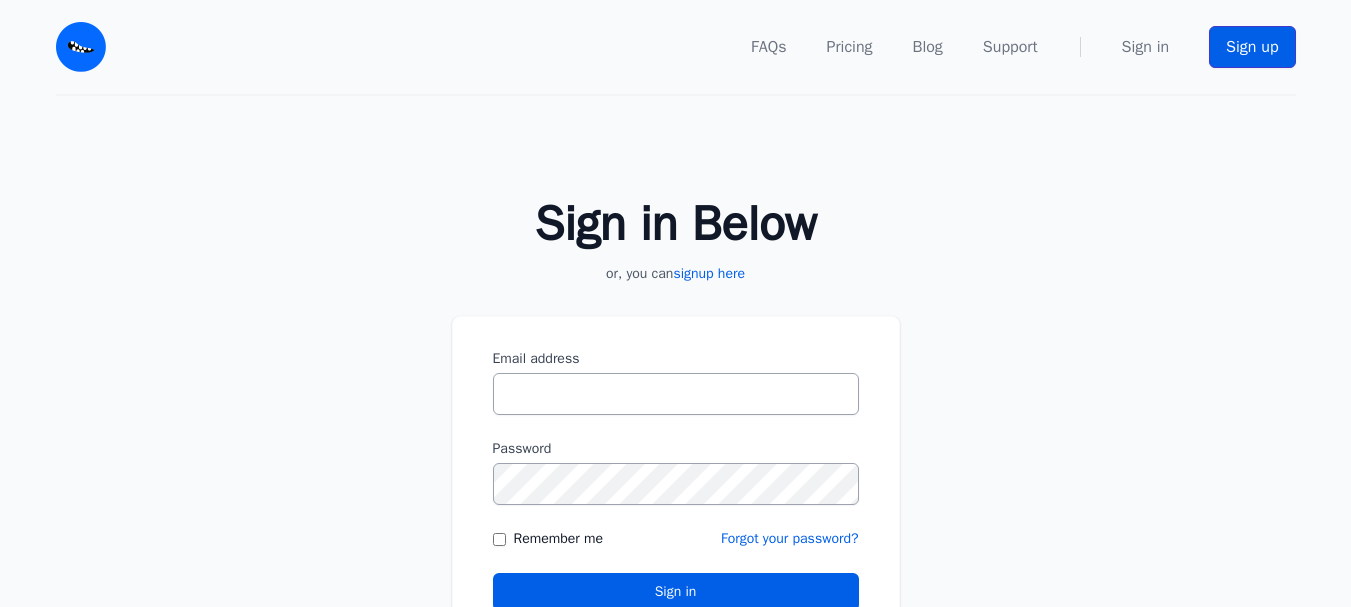 click on "Sign up" at bounding box center [1252, 47] 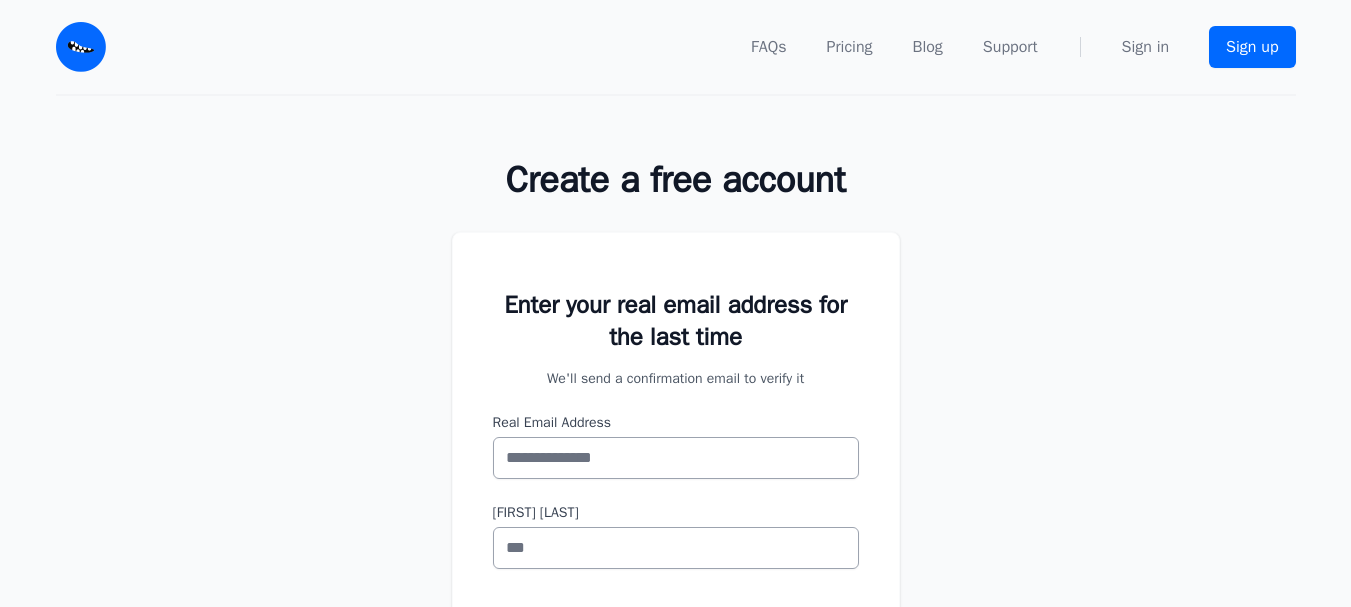 scroll, scrollTop: 0, scrollLeft: 0, axis: both 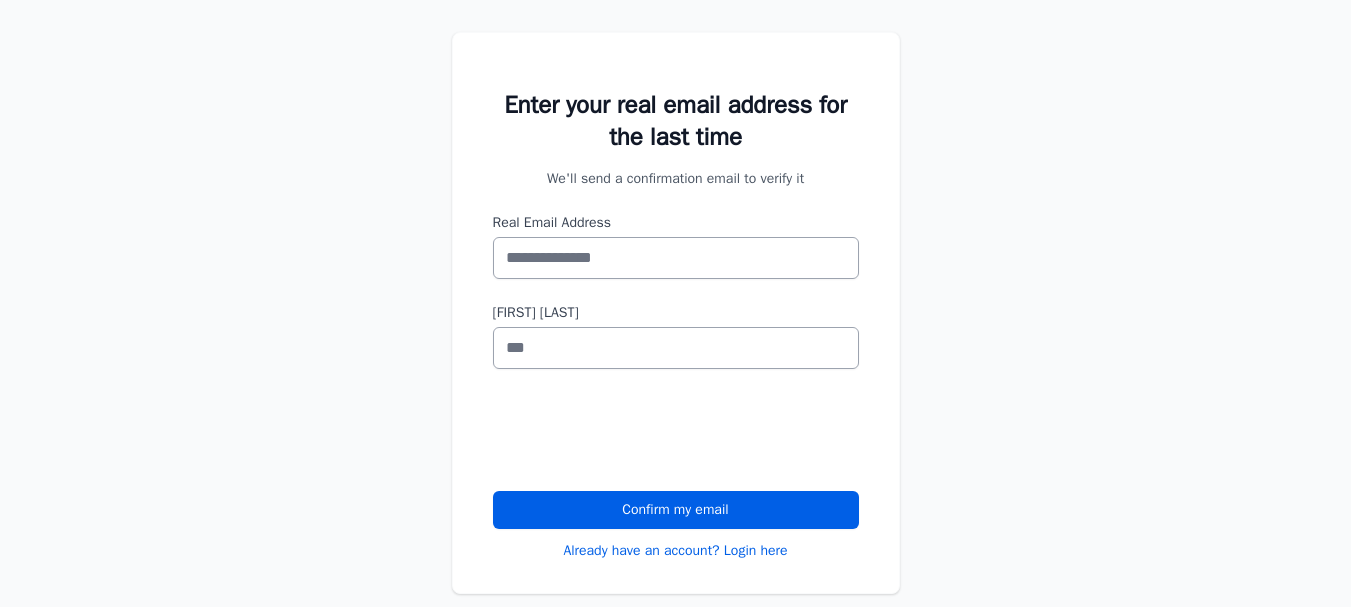 click on "Real Email Address" at bounding box center [676, 258] 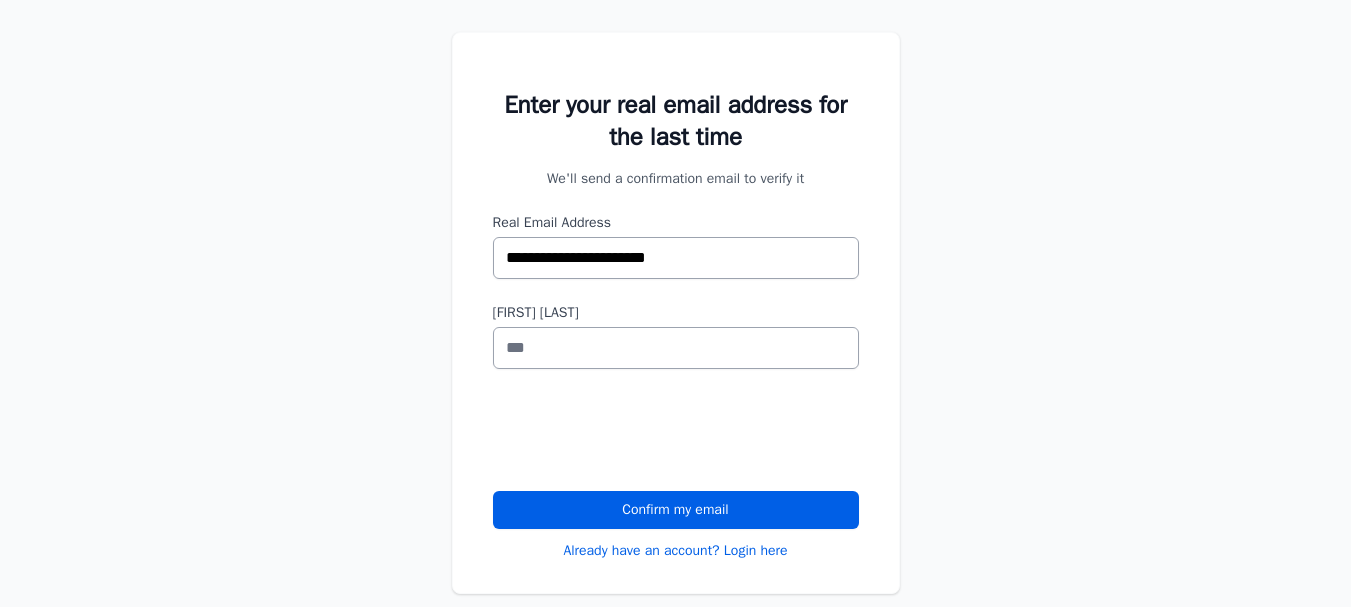 type on "**********" 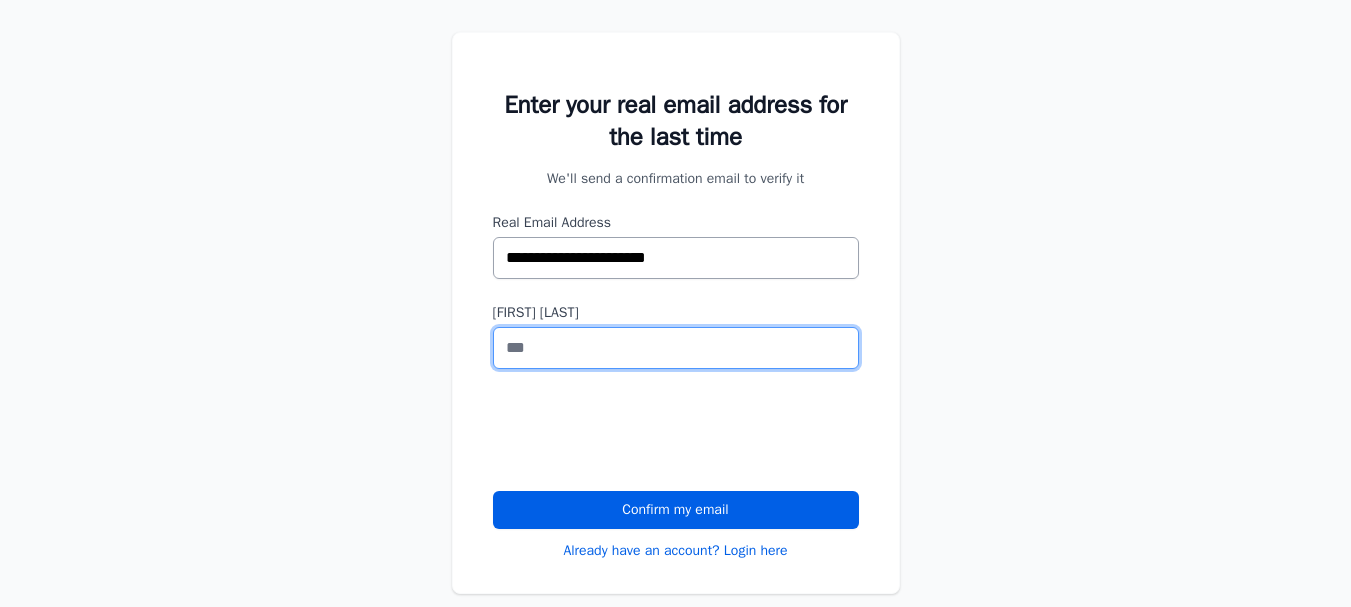 click on "First Name" at bounding box center (676, 348) 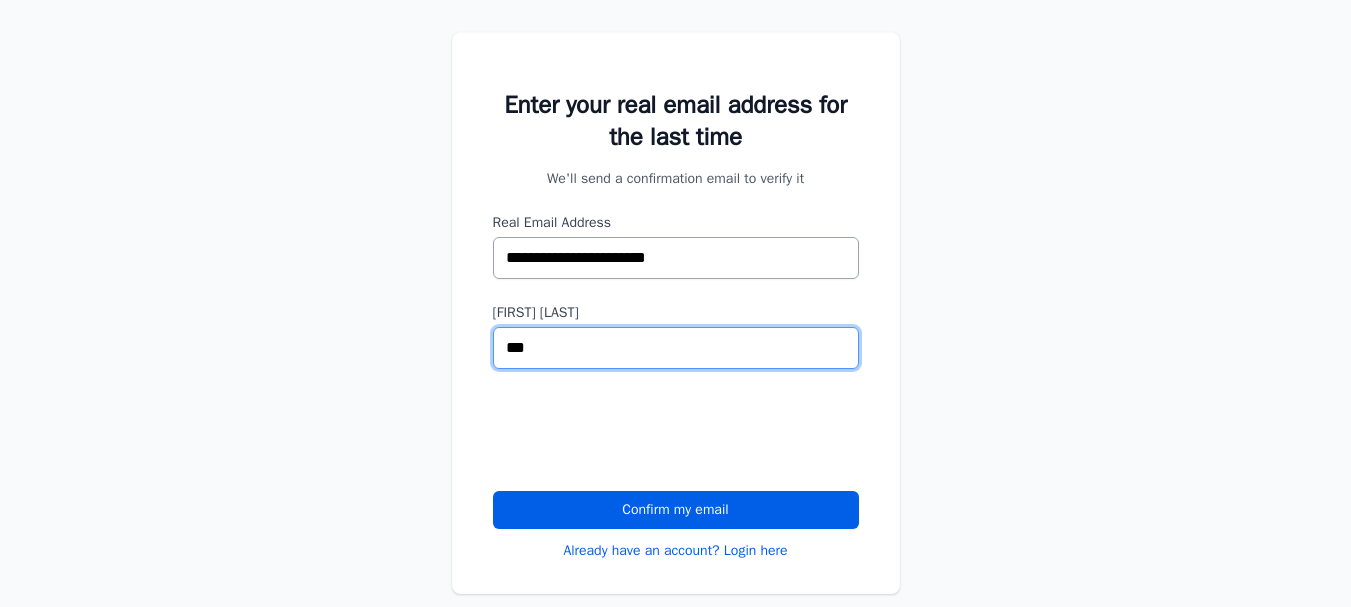 type on "***" 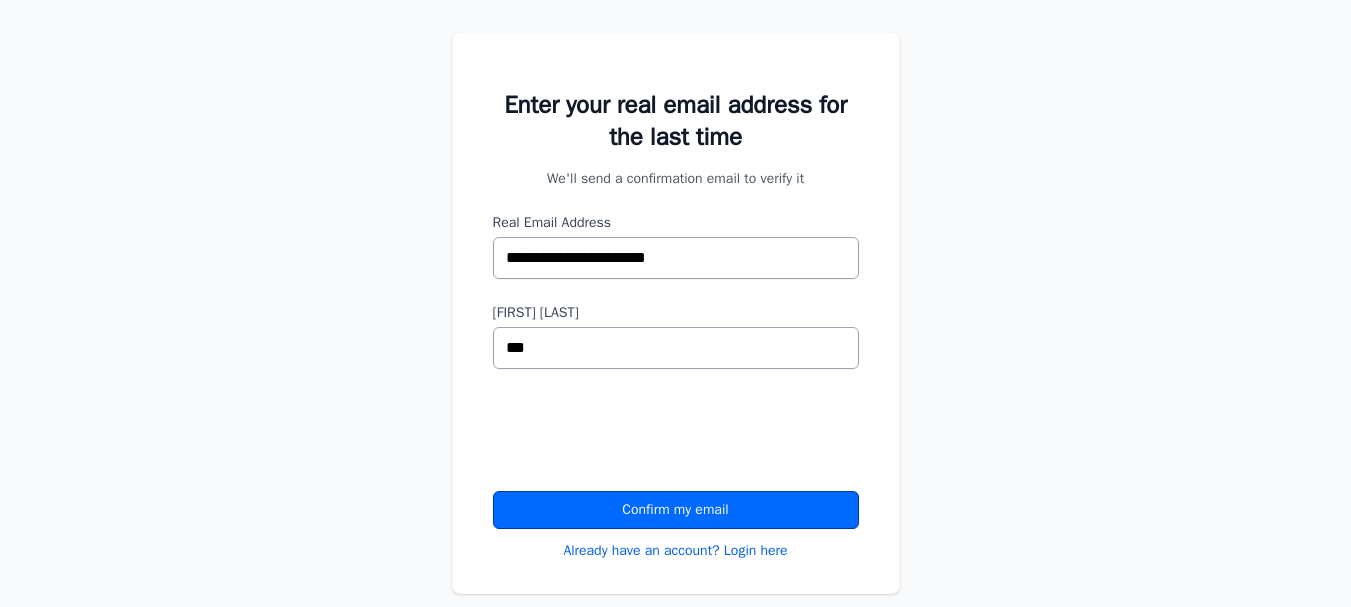 click on "Confirm my email" at bounding box center (676, 510) 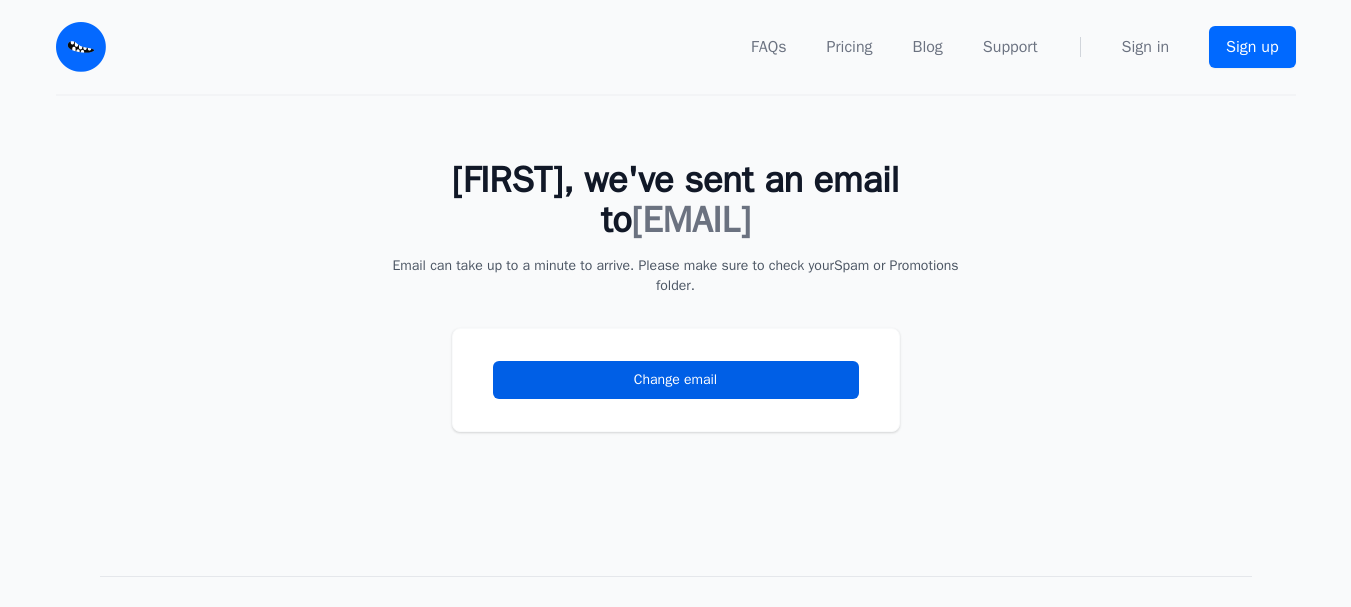 scroll, scrollTop: 0, scrollLeft: 0, axis: both 